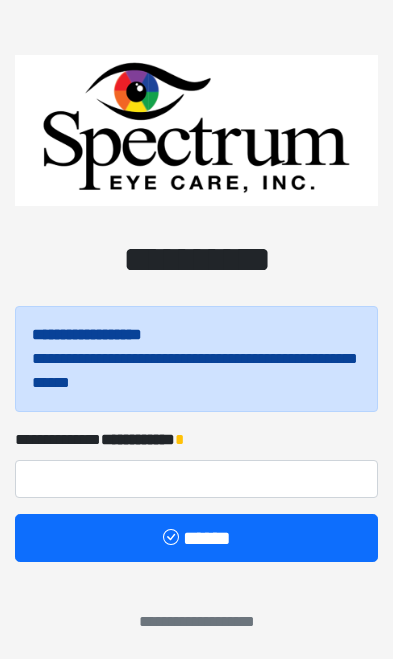 scroll, scrollTop: 0, scrollLeft: 0, axis: both 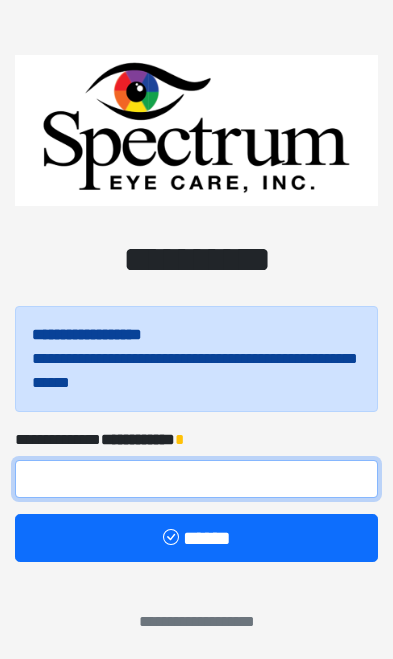 click at bounding box center (196, 479) 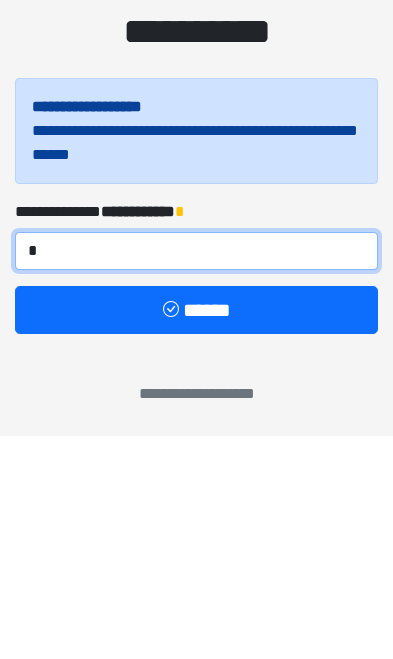 scroll, scrollTop: 6, scrollLeft: 0, axis: vertical 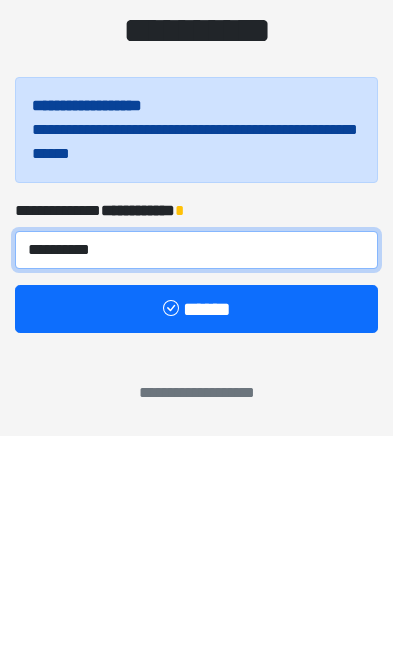 type on "**********" 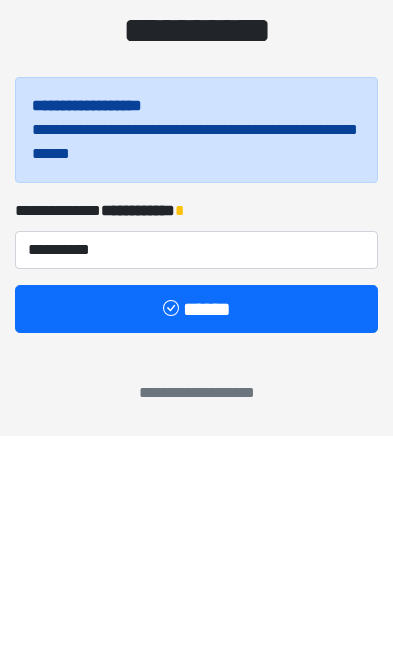 click on "******" at bounding box center (196, 532) 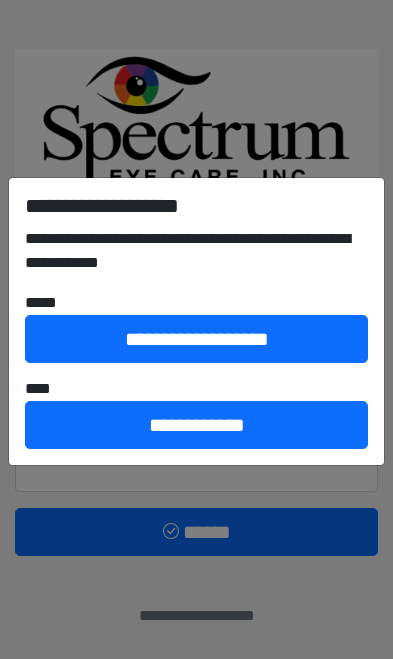click on "**********" at bounding box center [196, 329] 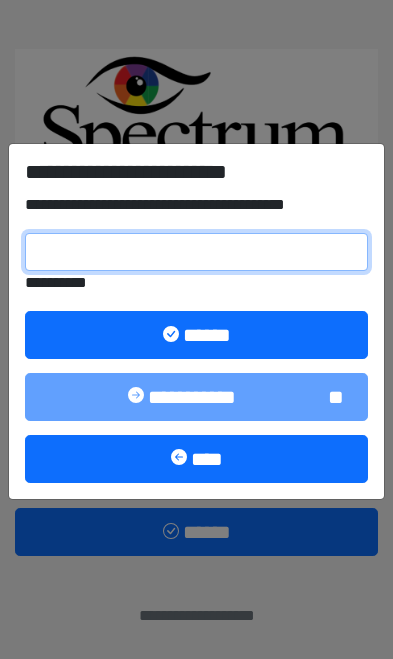 click on "**********" at bounding box center (196, 252) 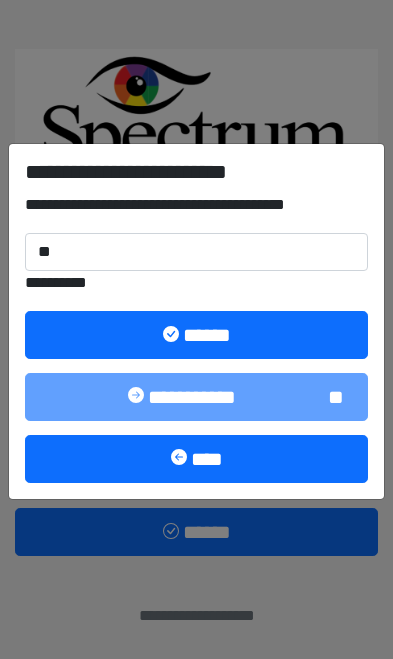 click on "**********" at bounding box center [196, 329] 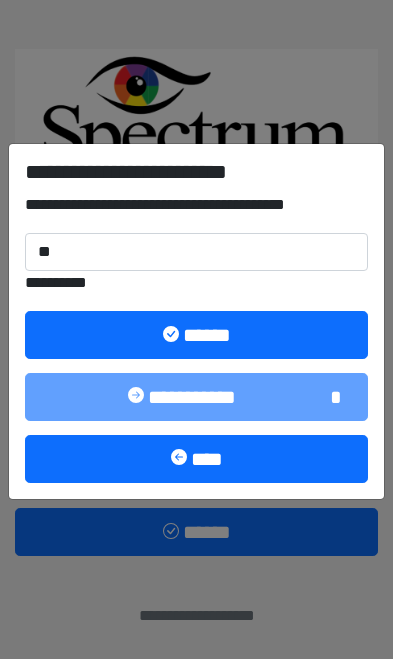 click on "**********" at bounding box center (196, 321) 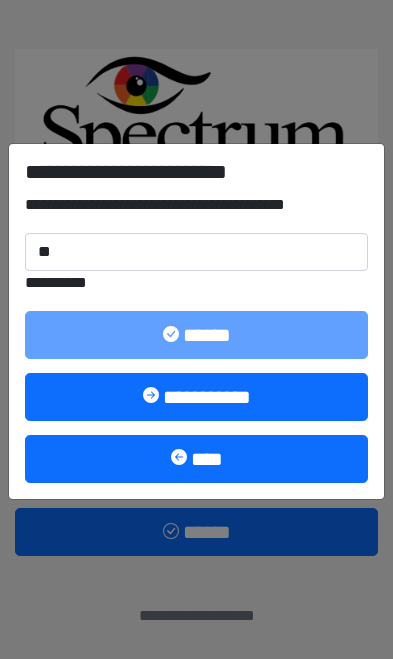 click on "**********" at bounding box center [196, 397] 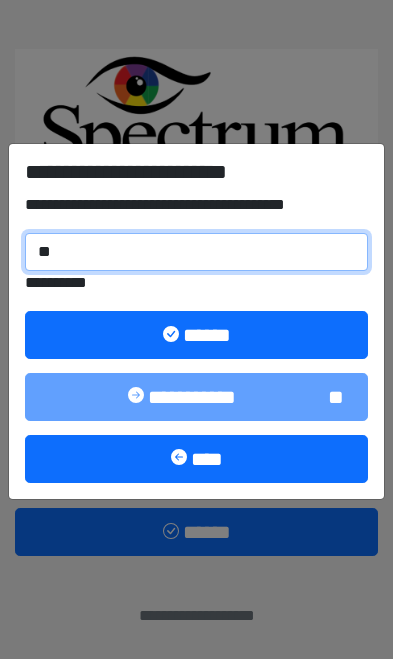 click on "**" at bounding box center (196, 252) 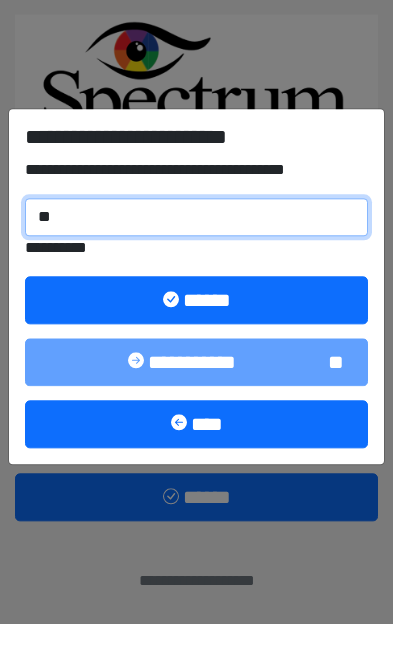 type on "*" 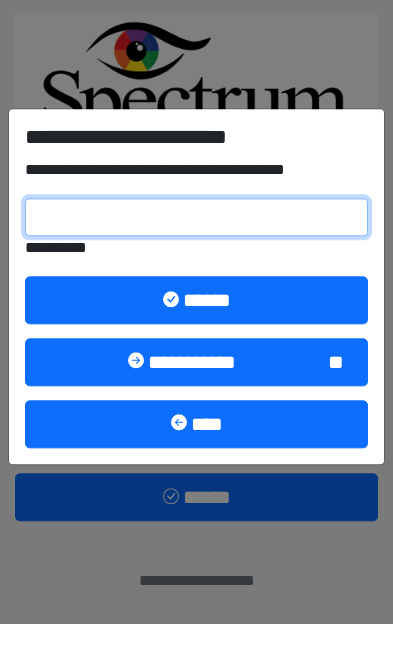 click on "**********" at bounding box center [196, 252] 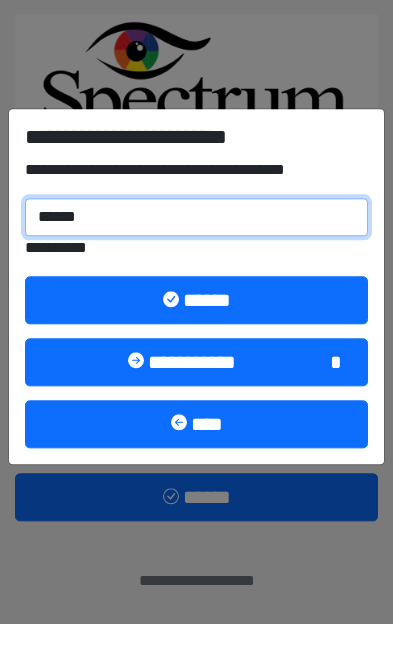 type on "******" 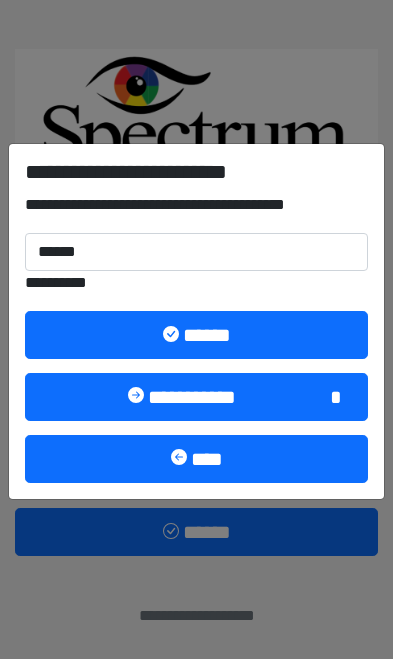 click on "******" at bounding box center (196, 335) 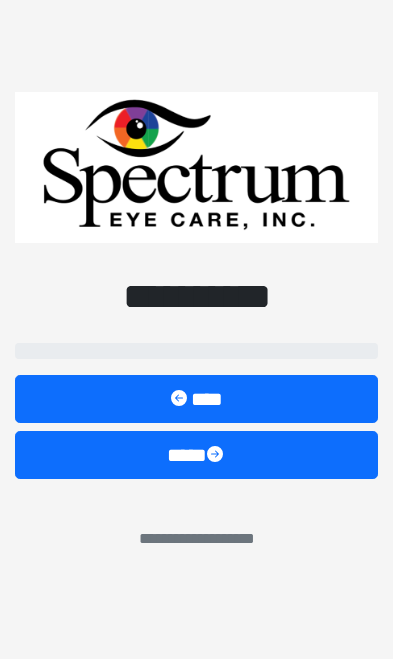 select on "**" 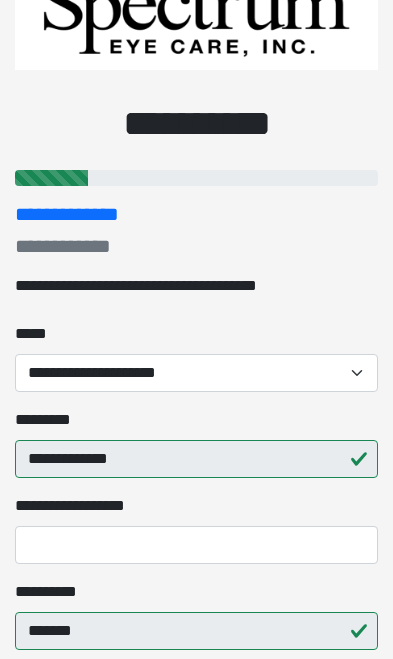 scroll, scrollTop: 142, scrollLeft: 0, axis: vertical 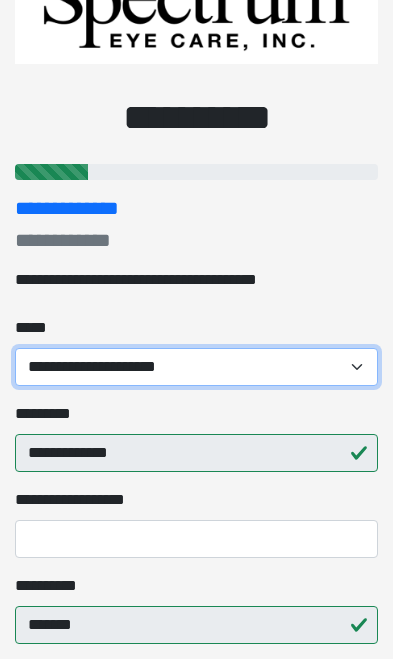 click on "**********" at bounding box center [196, 367] 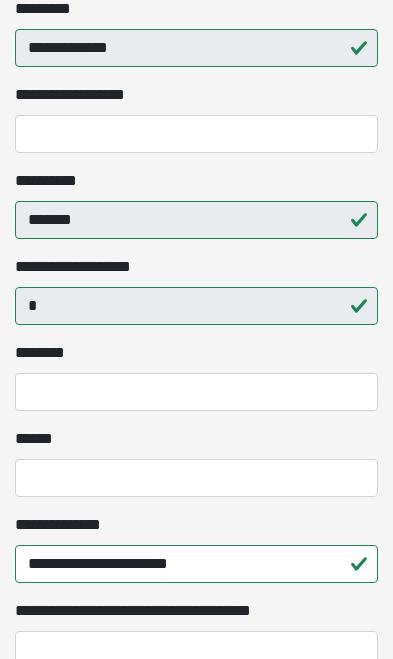 scroll, scrollTop: 554, scrollLeft: 0, axis: vertical 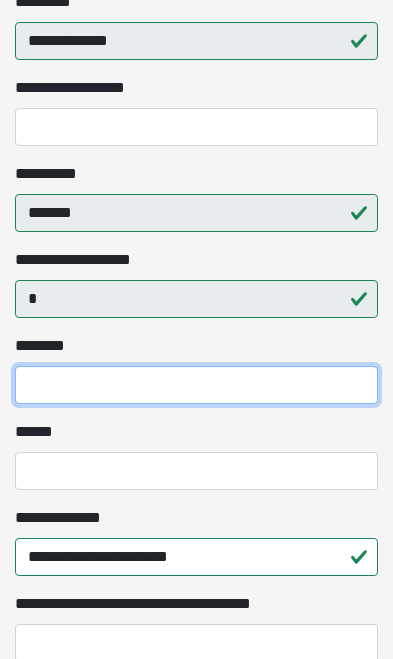 click on "********" at bounding box center (196, 385) 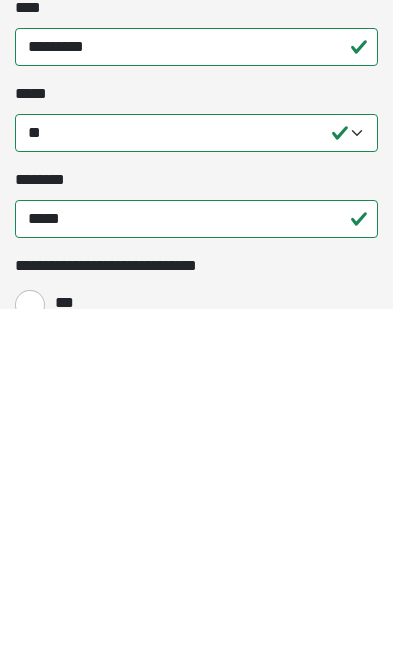 scroll, scrollTop: 898, scrollLeft: 0, axis: vertical 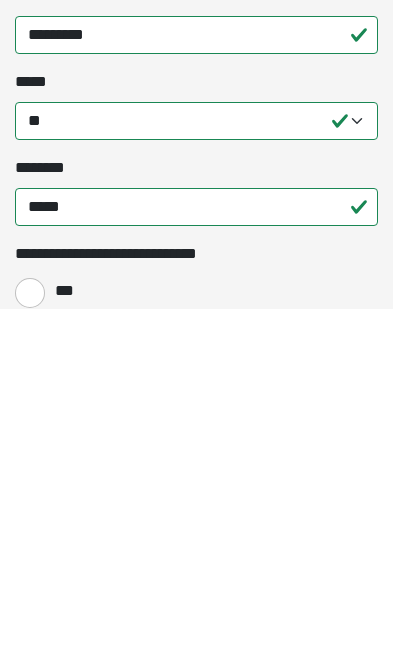type on "****" 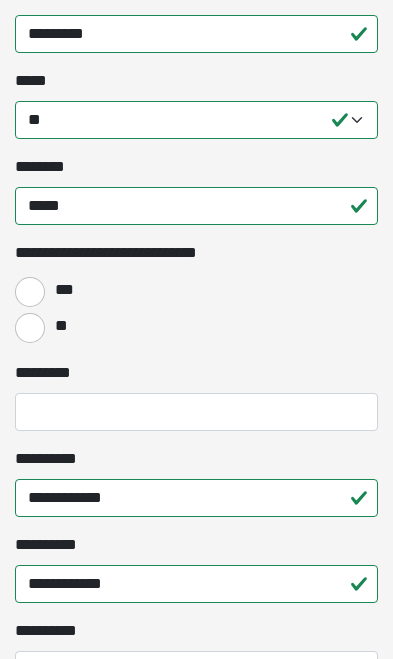click on "**" at bounding box center (30, 328) 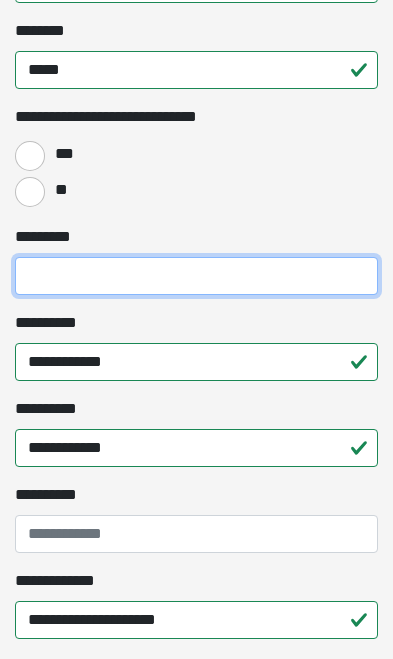 click on "*********" at bounding box center (196, 276) 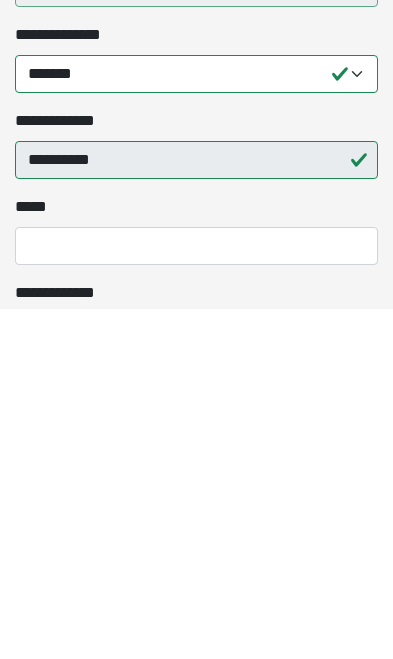 scroll, scrollTop: 1757, scrollLeft: 0, axis: vertical 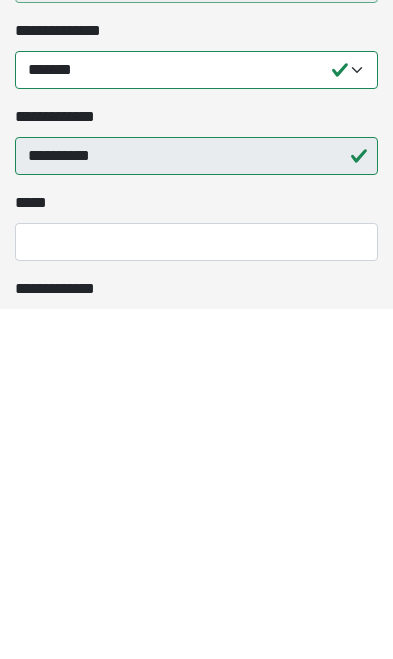 type on "**********" 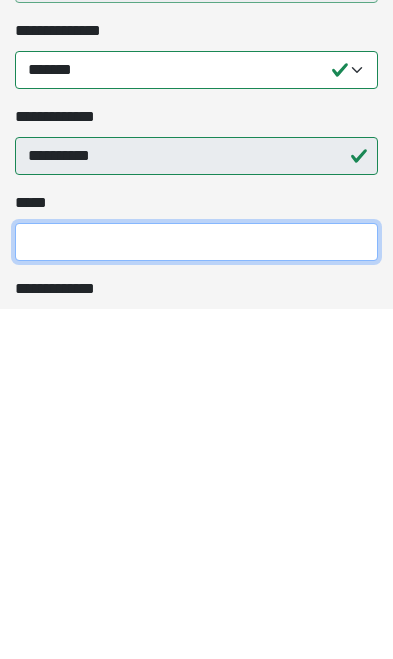 click on "*** *" at bounding box center (196, 592) 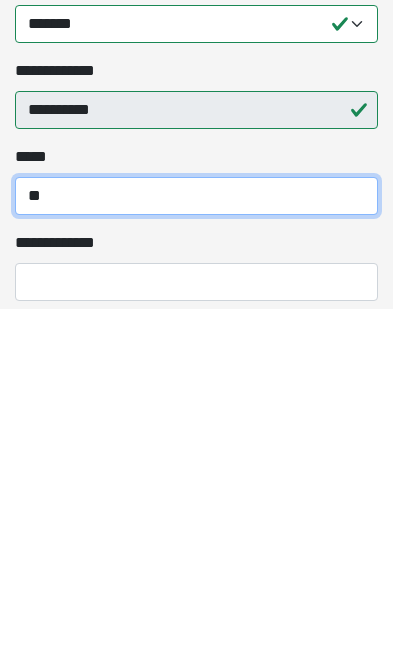 type on "**" 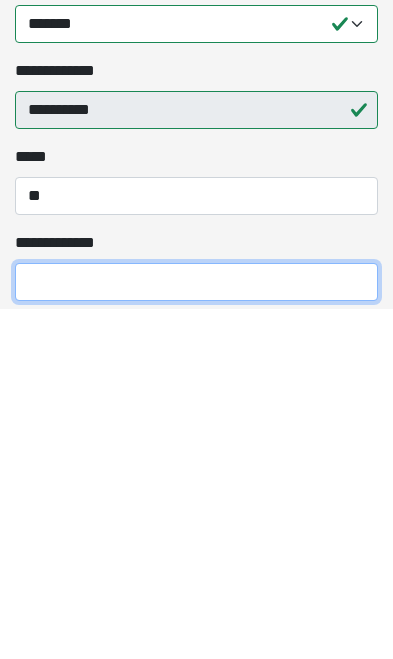 click on "**********" at bounding box center [196, 632] 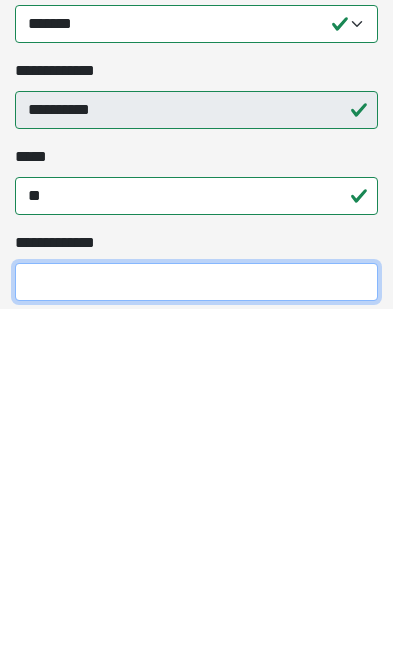 scroll, scrollTop: 1889, scrollLeft: 0, axis: vertical 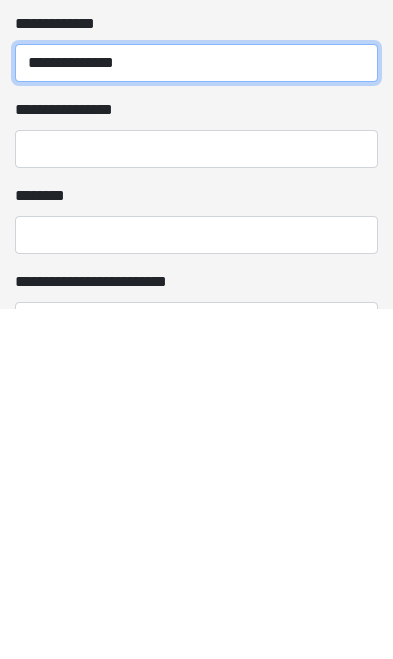 type on "**********" 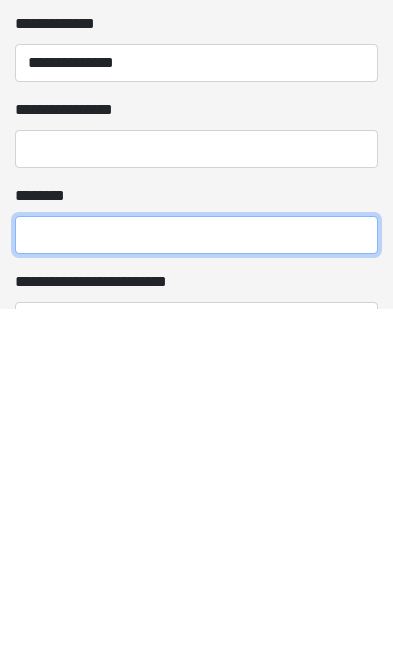 click on "********" at bounding box center (196, 585) 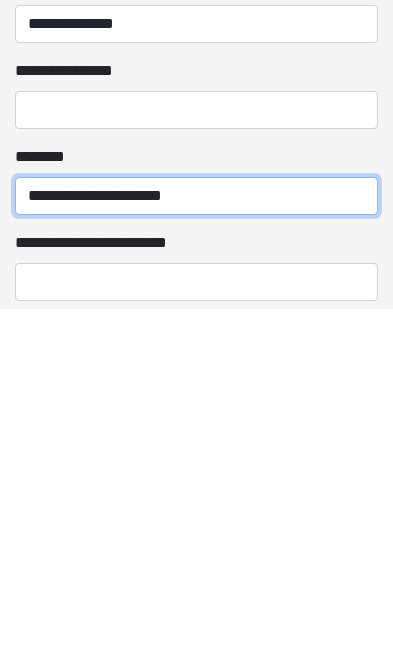 type on "**********" 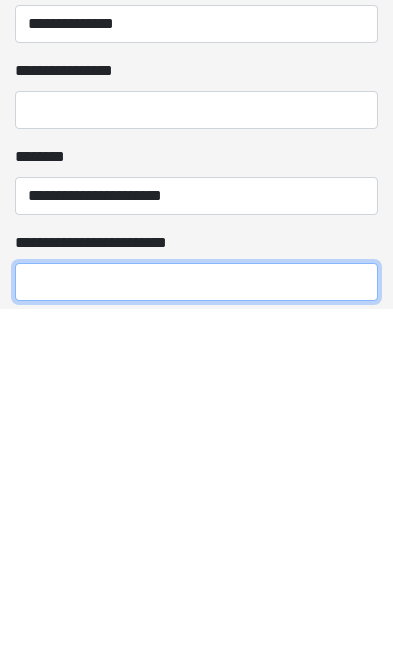 click on "**********" at bounding box center [196, 632] 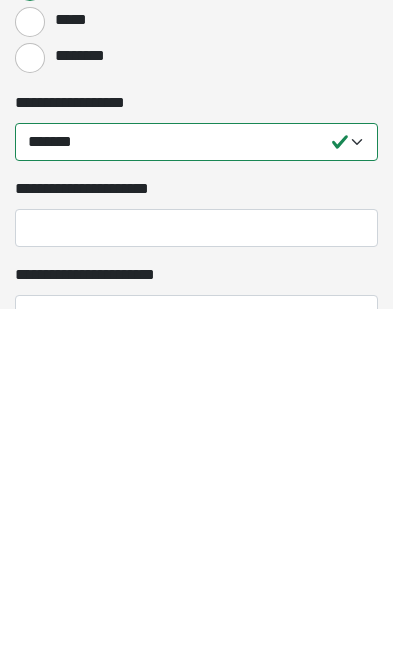 scroll, scrollTop: 2755, scrollLeft: 0, axis: vertical 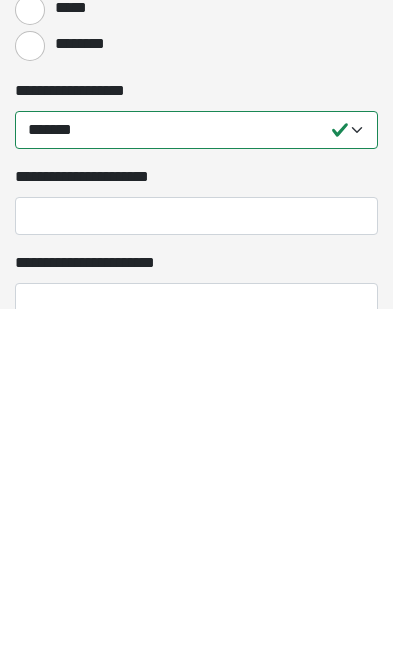type on "**********" 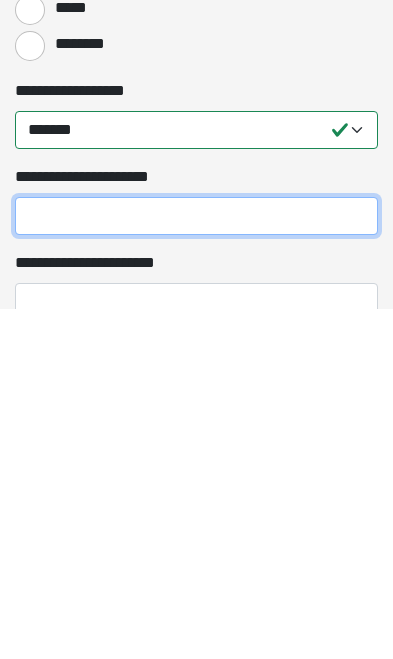click on "**********" at bounding box center (196, 566) 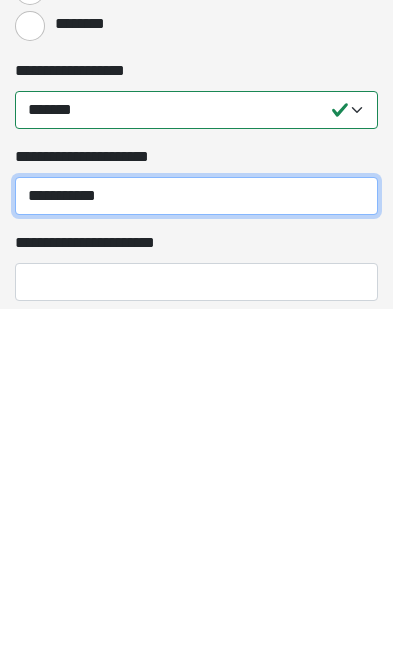 type on "**********" 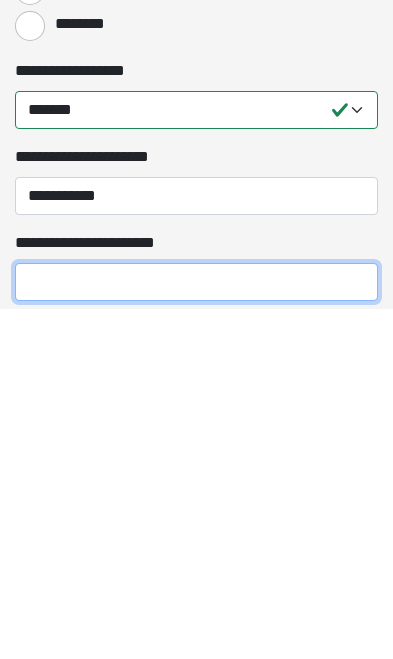 click on "**********" at bounding box center [196, 632] 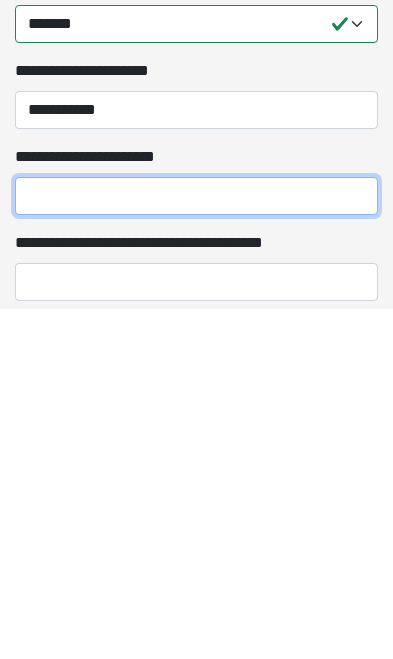 scroll, scrollTop: 3212, scrollLeft: 0, axis: vertical 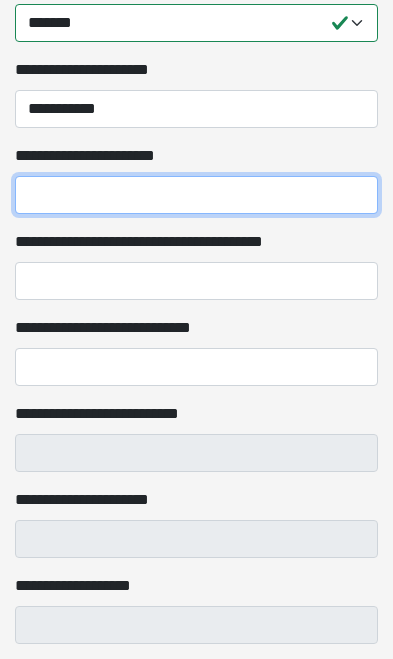 paste on "**********" 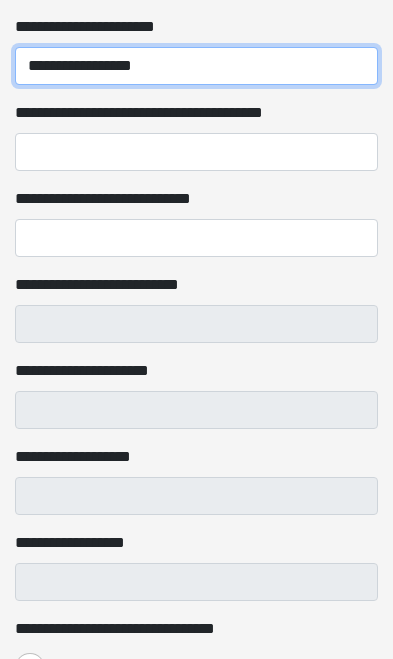 scroll, scrollTop: 3339, scrollLeft: 0, axis: vertical 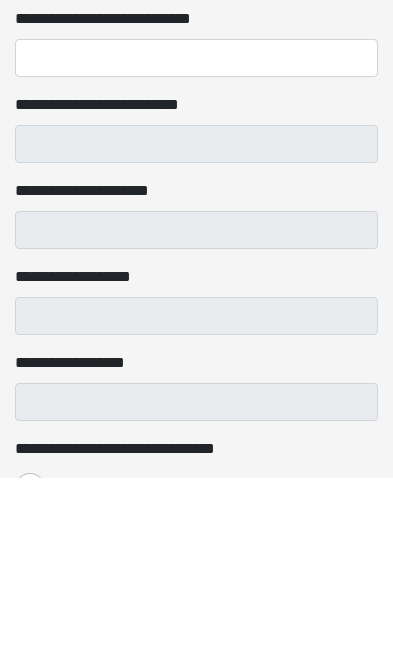 type on "**********" 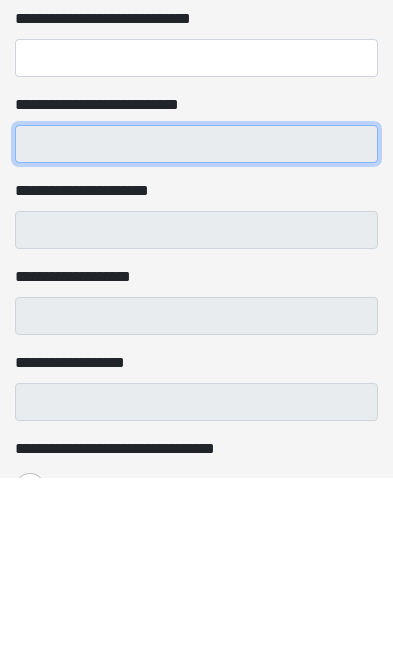 click on "**********" at bounding box center [196, 326] 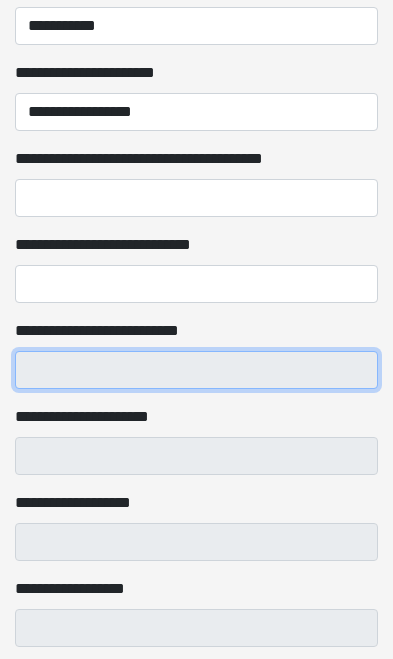 click on "**********" at bounding box center [196, 370] 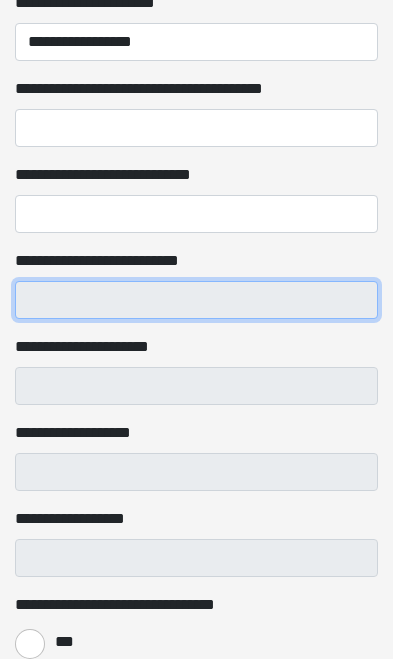 scroll, scrollTop: 3364, scrollLeft: 0, axis: vertical 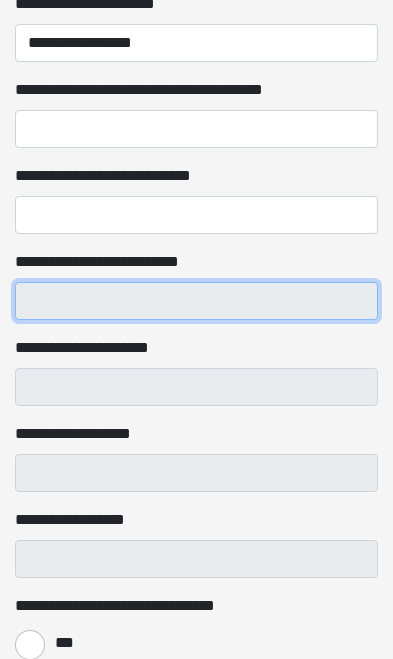click on "**********" at bounding box center [196, 301] 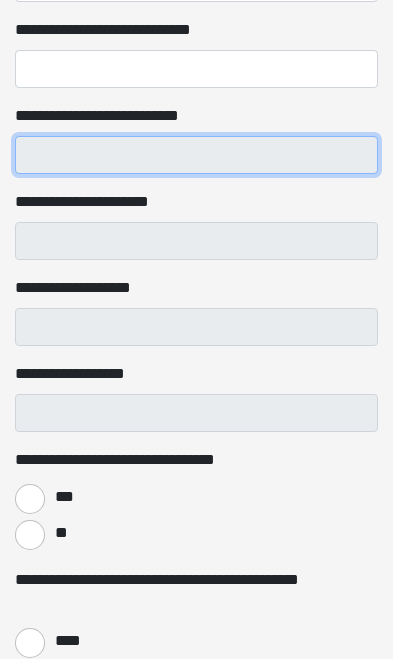 scroll, scrollTop: 3511, scrollLeft: 0, axis: vertical 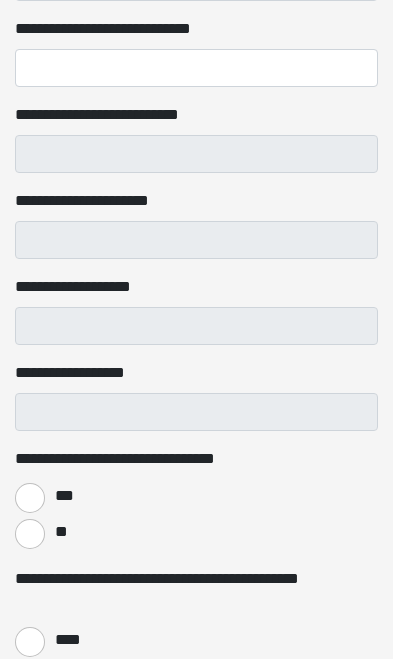 click on "**********" at bounding box center (196, -1269) 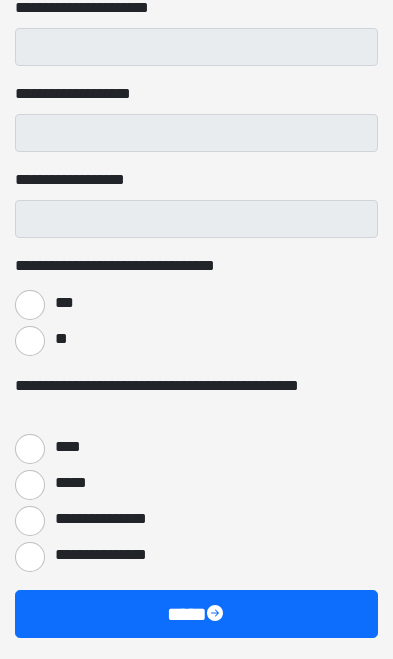 scroll, scrollTop: 3704, scrollLeft: 0, axis: vertical 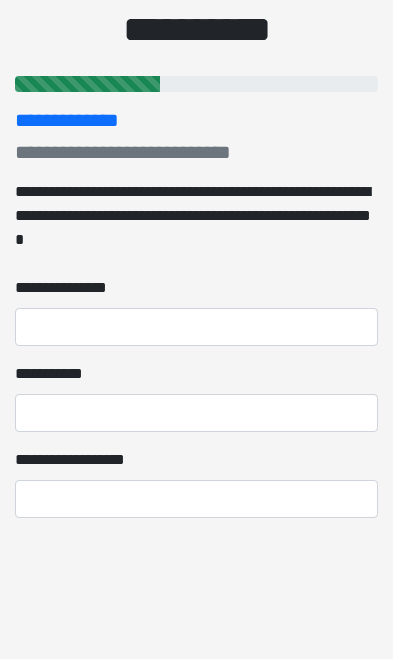 click on "**********" at bounding box center [196, 99] 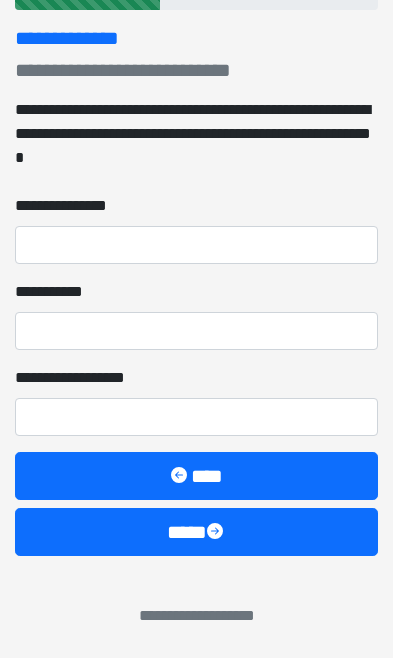 scroll, scrollTop: 312, scrollLeft: 0, axis: vertical 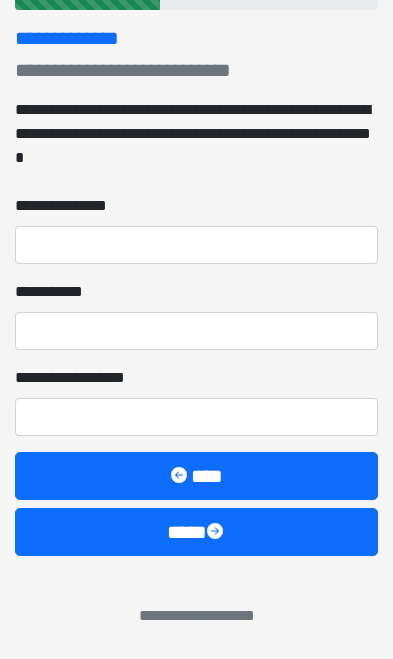 click on "****" at bounding box center [196, 532] 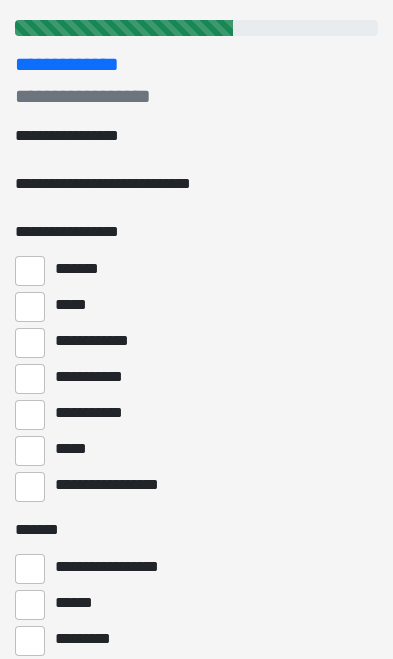 scroll, scrollTop: 286, scrollLeft: 0, axis: vertical 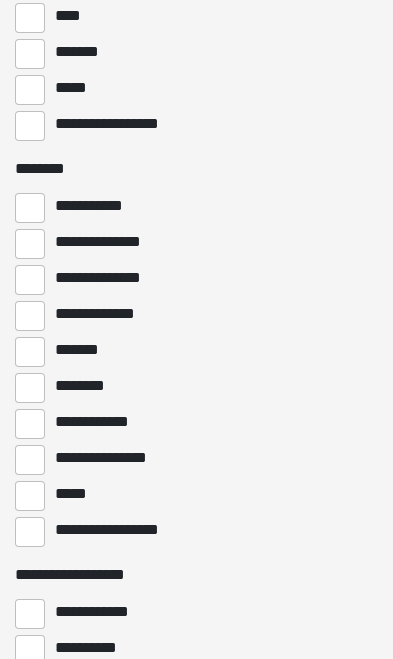 click on "**********" at bounding box center [30, 126] 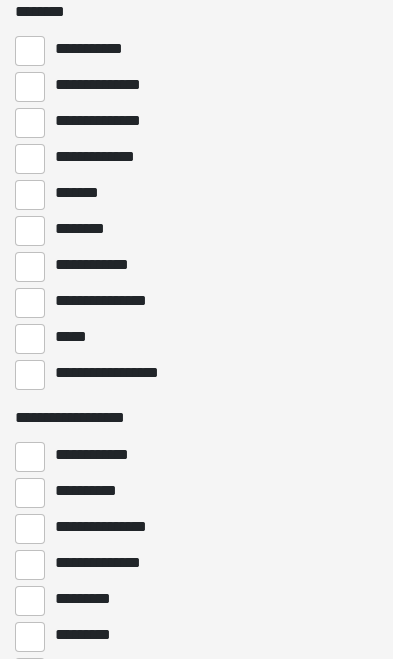 click on "**********" at bounding box center [30, 87] 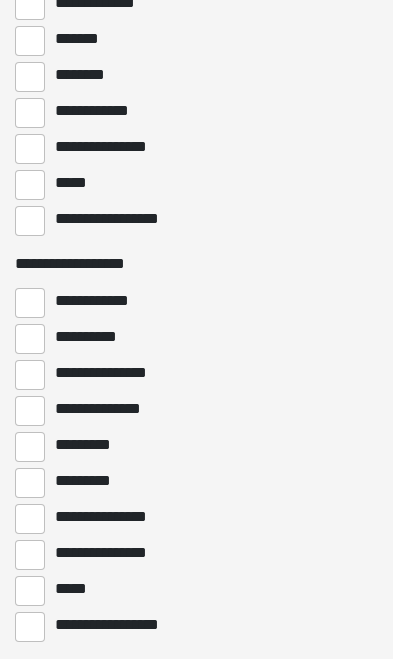 scroll, scrollTop: 1257, scrollLeft: 0, axis: vertical 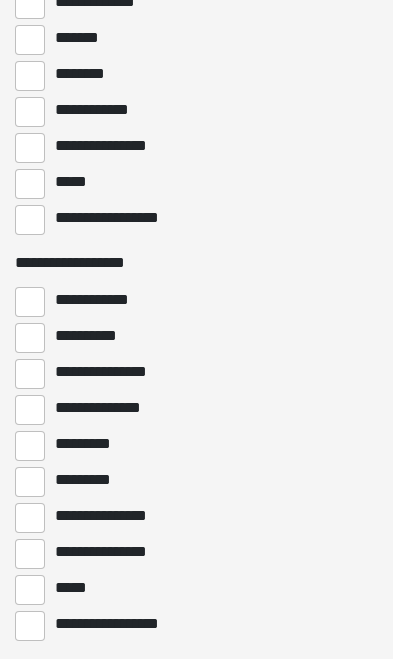 click on "********" at bounding box center [30, 76] 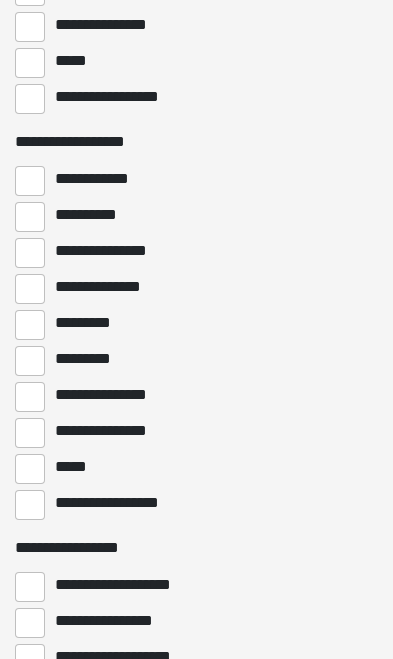 scroll, scrollTop: 1379, scrollLeft: 0, axis: vertical 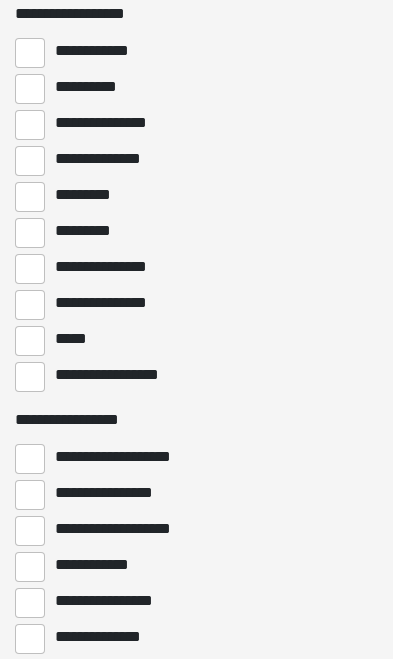 click on "**********" at bounding box center (30, 89) 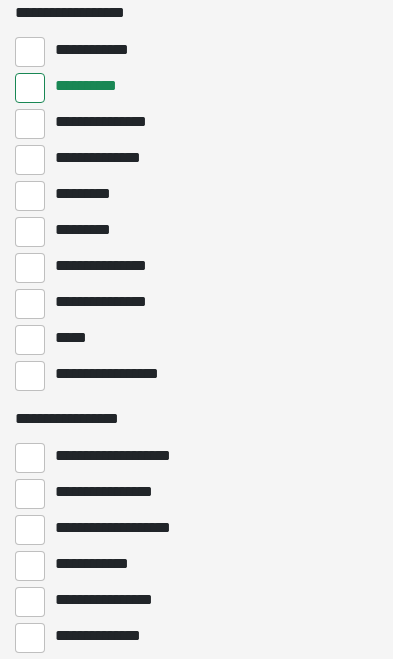 click on "**********" at bounding box center (30, 124) 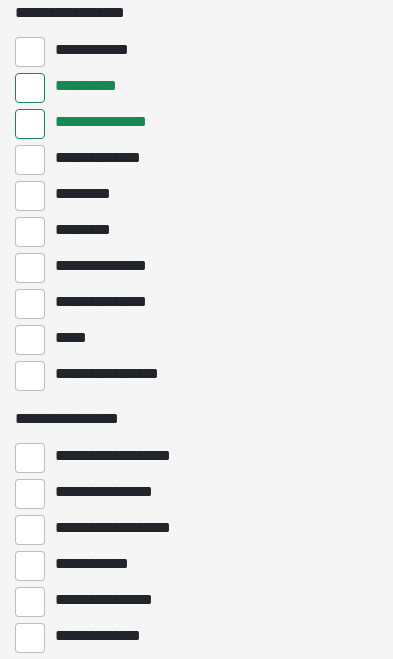 click on "**********" at bounding box center (30, 160) 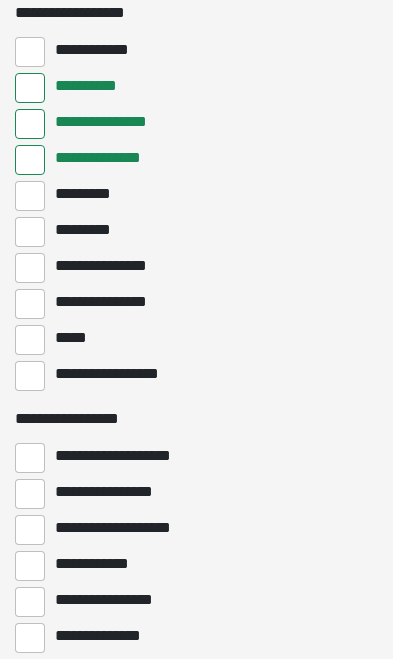 click on "*********" at bounding box center (30, 196) 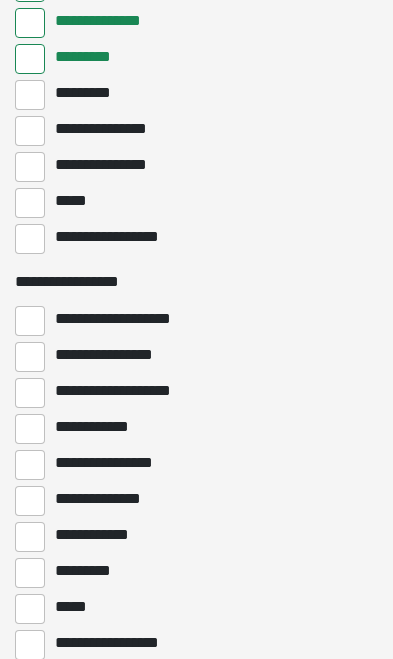 scroll, scrollTop: 1645, scrollLeft: 0, axis: vertical 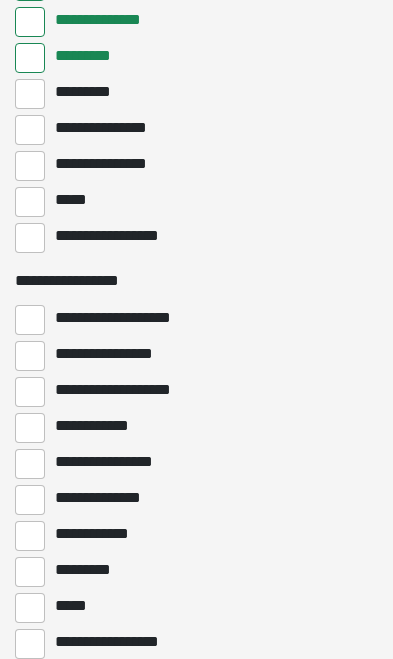 click on "**********" at bounding box center (30, 166) 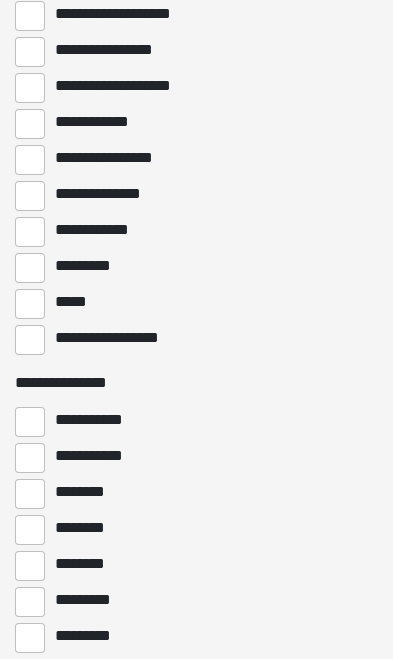 scroll, scrollTop: 1949, scrollLeft: 0, axis: vertical 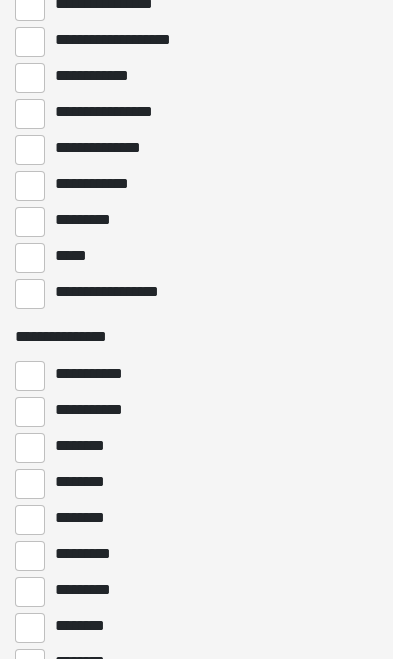 click on "**********" at bounding box center (30, 186) 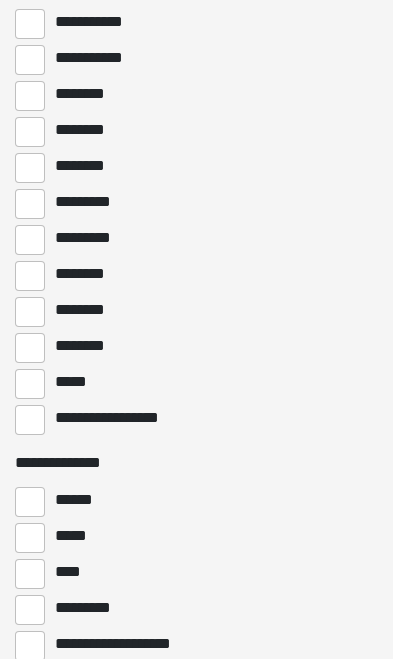 scroll, scrollTop: 2348, scrollLeft: 0, axis: vertical 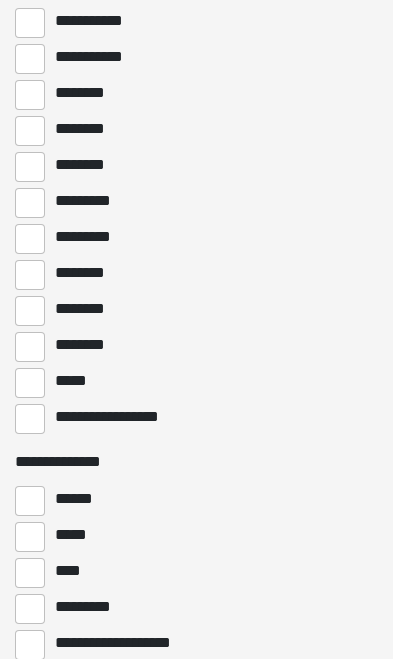 click on "********" at bounding box center (30, 95) 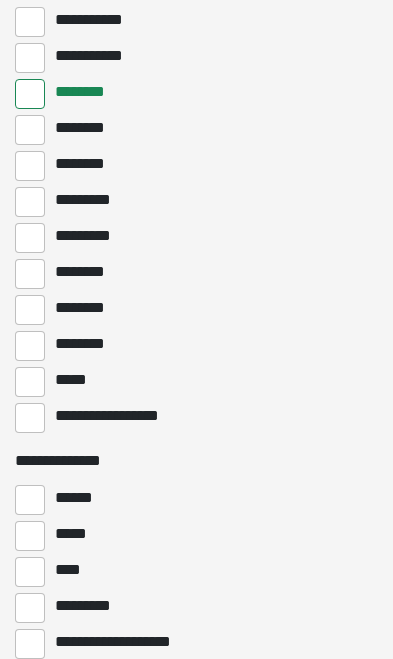 click on "********" at bounding box center [30, 130] 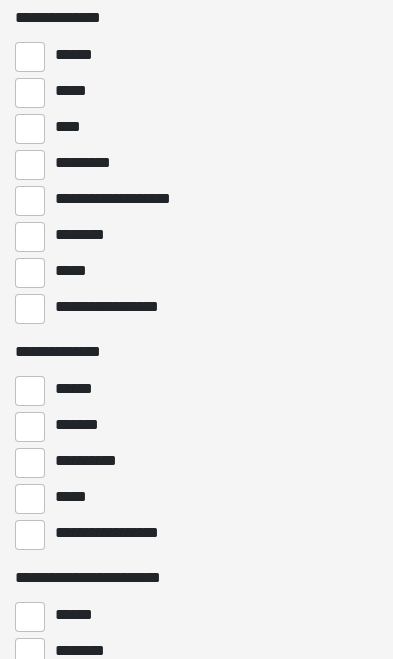 click on "******" at bounding box center (30, 57) 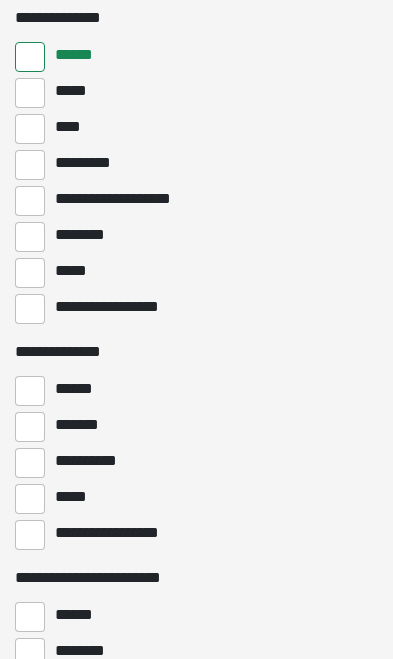 click on "****" at bounding box center (30, 129) 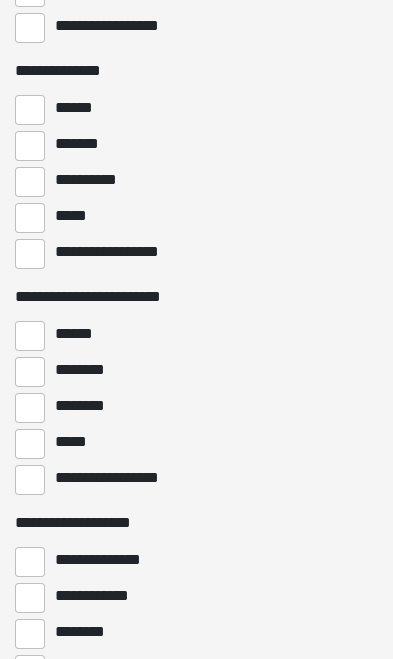 scroll, scrollTop: 3076, scrollLeft: 0, axis: vertical 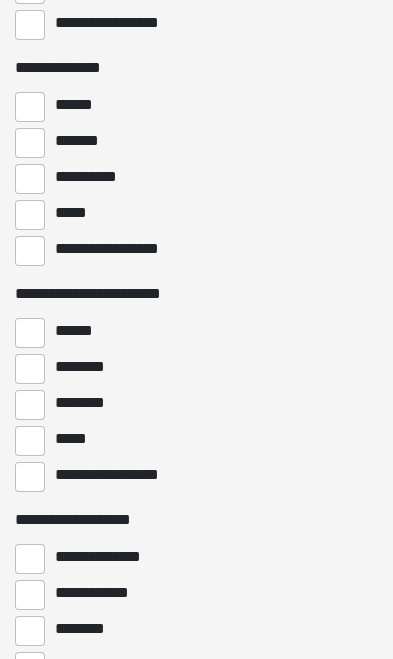 click on "*******" at bounding box center [30, 143] 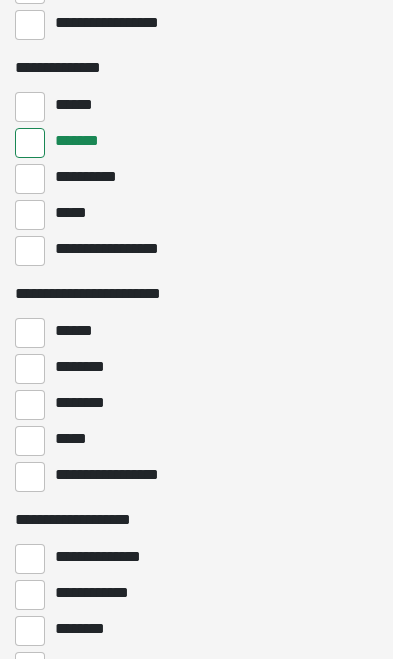 click on "******" at bounding box center (30, 107) 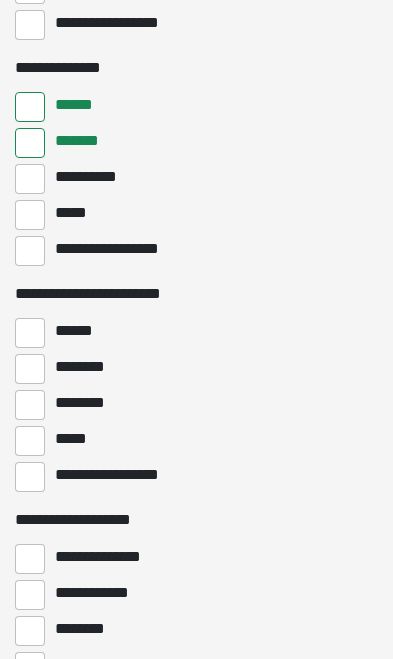 click on "**********" at bounding box center (30, 179) 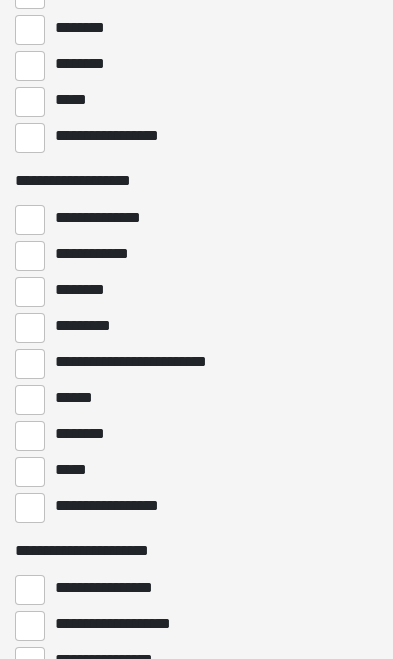 click on "**********" at bounding box center (30, 138) 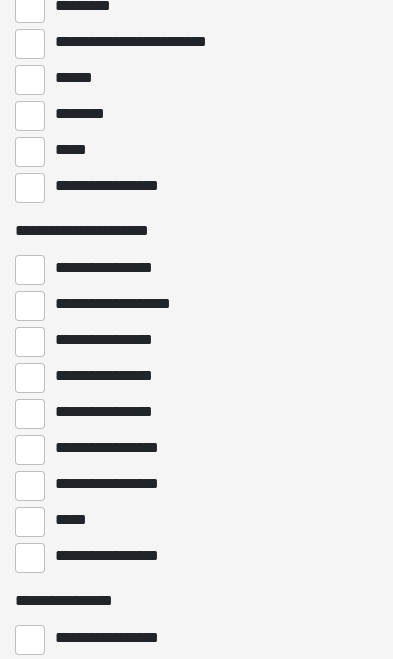 scroll, scrollTop: 3736, scrollLeft: 0, axis: vertical 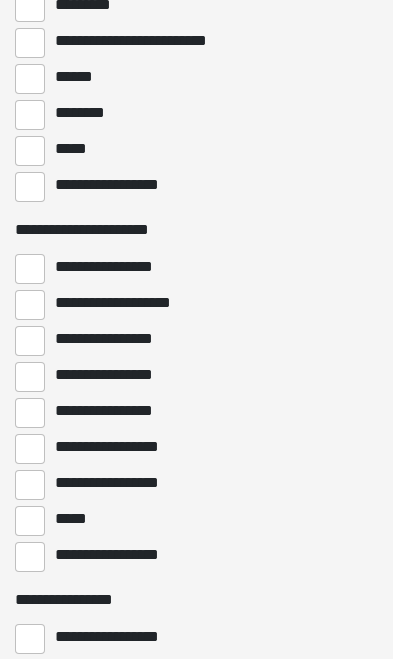 click on "**********" at bounding box center [30, 187] 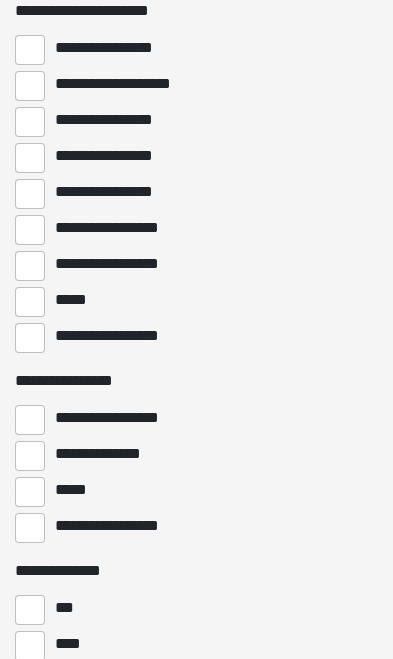 scroll, scrollTop: 3957, scrollLeft: 0, axis: vertical 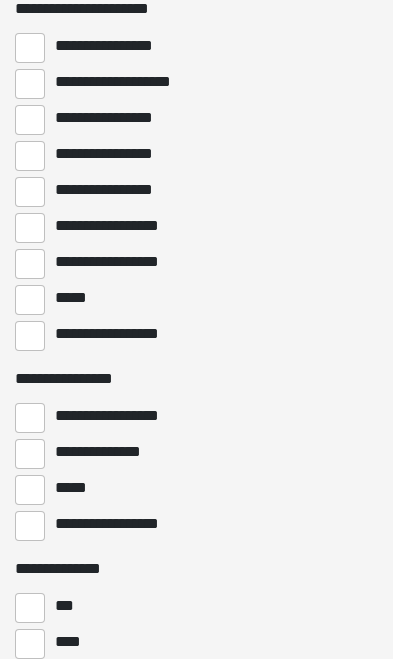 click on "**********" at bounding box center (30, 264) 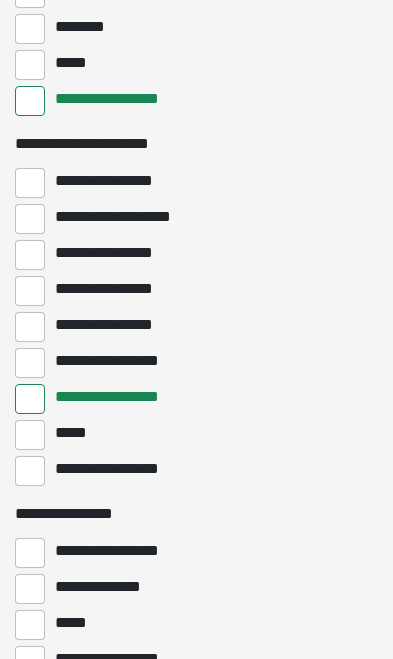 scroll, scrollTop: 3815, scrollLeft: 0, axis: vertical 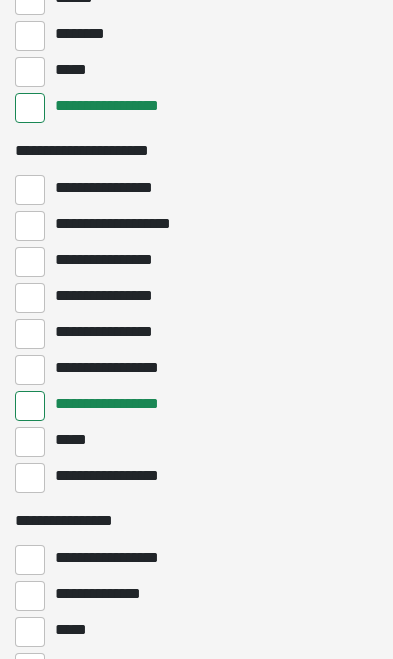 click on "**********" at bounding box center (30, 298) 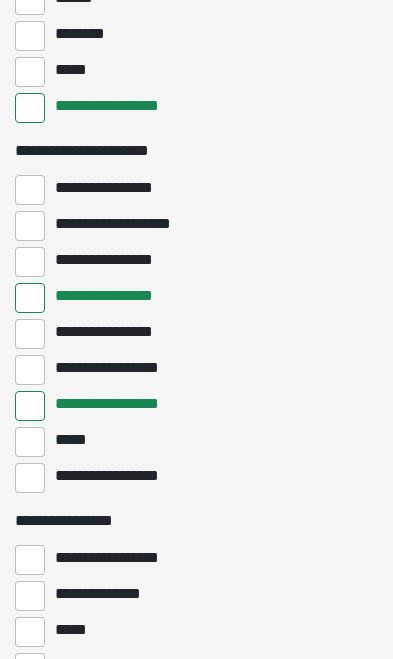 click on "**********" at bounding box center (30, 334) 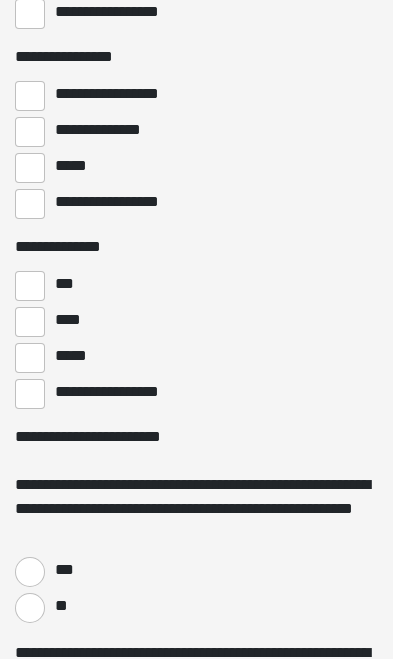 scroll, scrollTop: 4279, scrollLeft: 0, axis: vertical 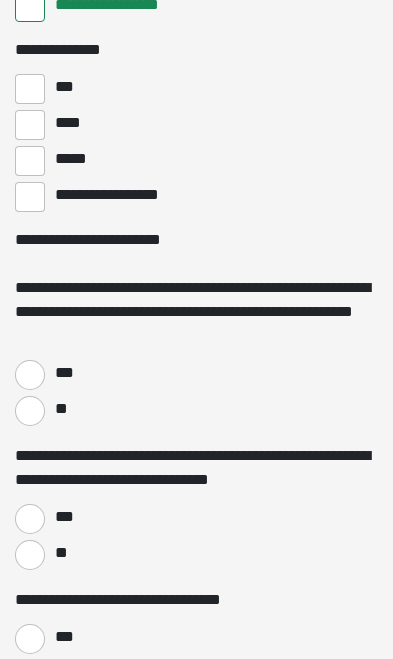 click on "**********" at bounding box center [30, 197] 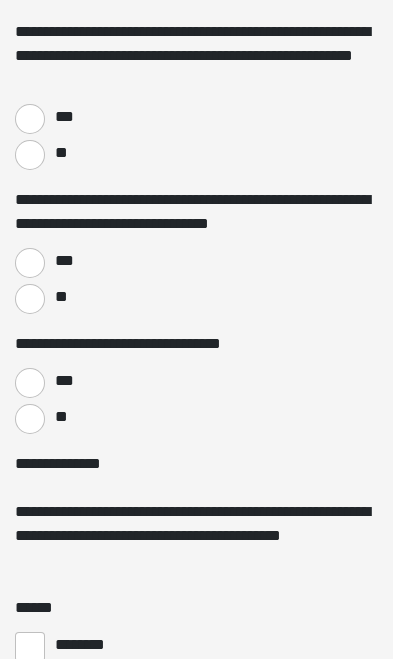 scroll, scrollTop: 4734, scrollLeft: 0, axis: vertical 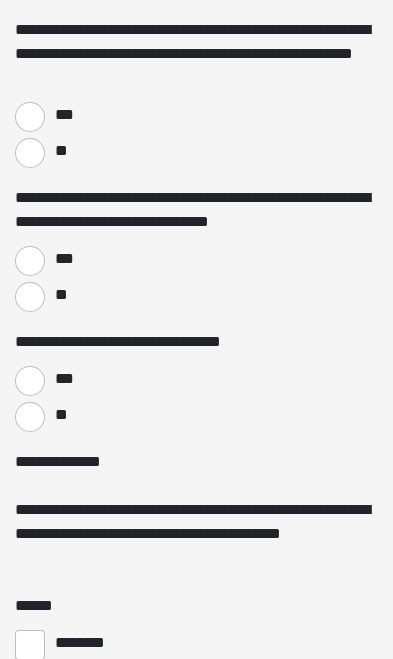 click on "**" at bounding box center (196, 151) 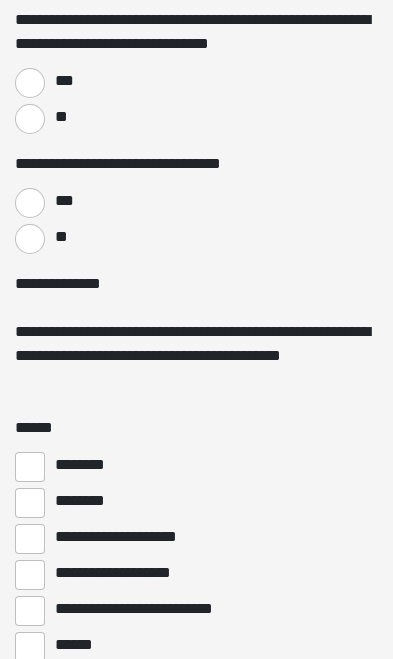 scroll, scrollTop: 4913, scrollLeft: 0, axis: vertical 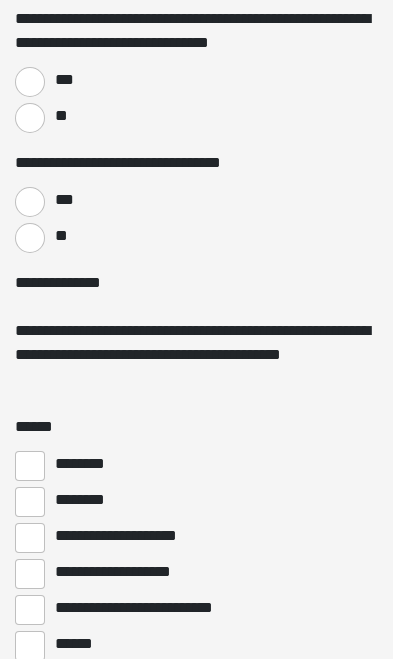 click on "***" at bounding box center (30, 82) 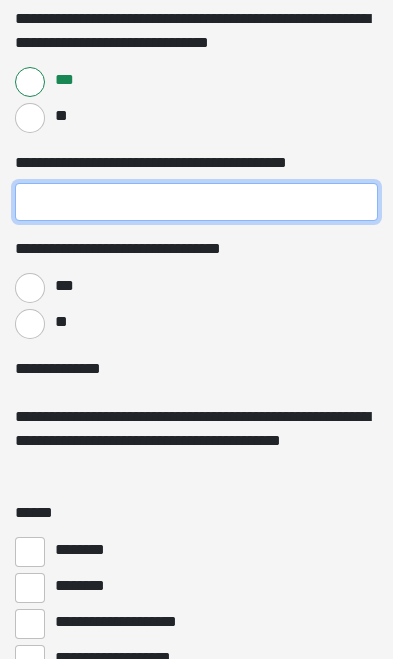 click on "**********" at bounding box center (196, 202) 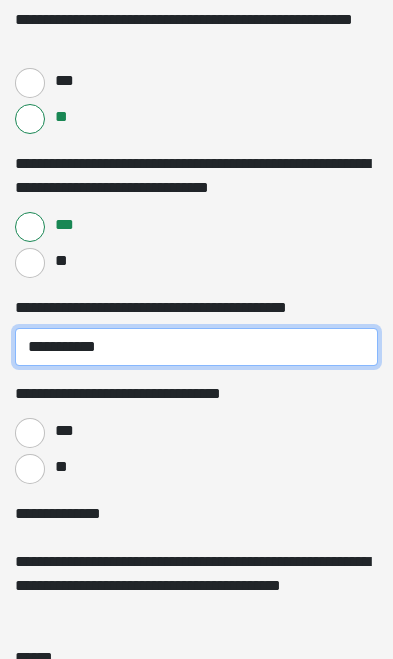scroll, scrollTop: 4768, scrollLeft: 0, axis: vertical 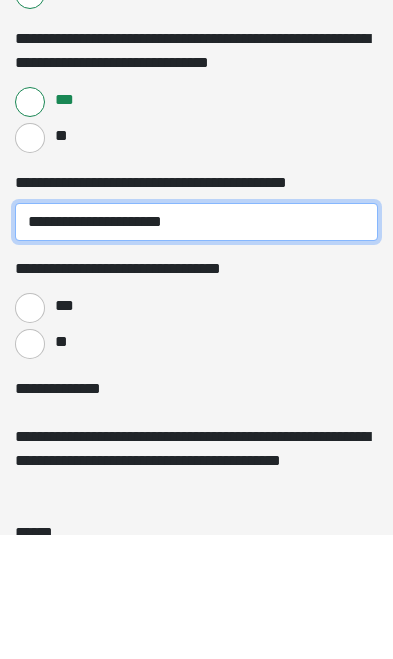 click on "**********" at bounding box center [196, 347] 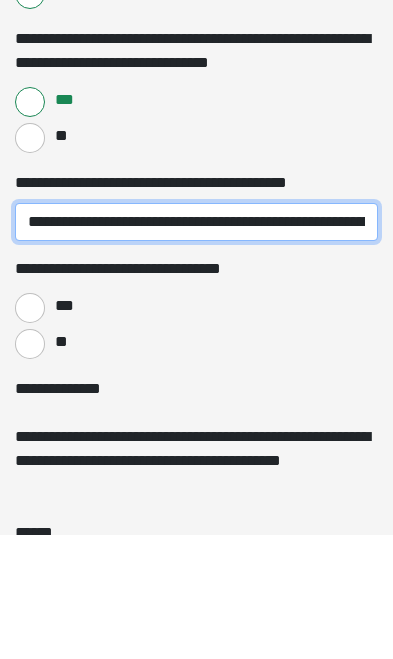 type on "**********" 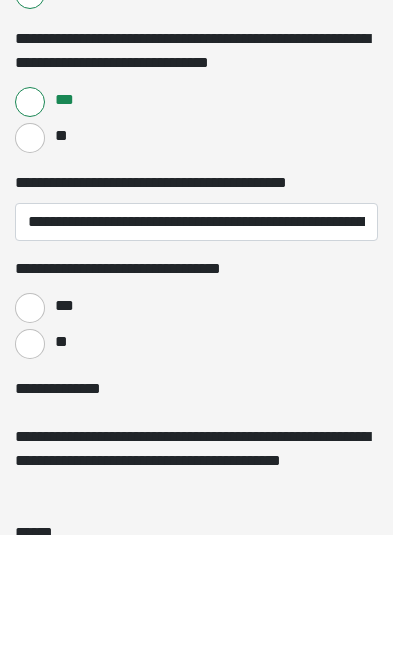 click on "***" at bounding box center [30, 433] 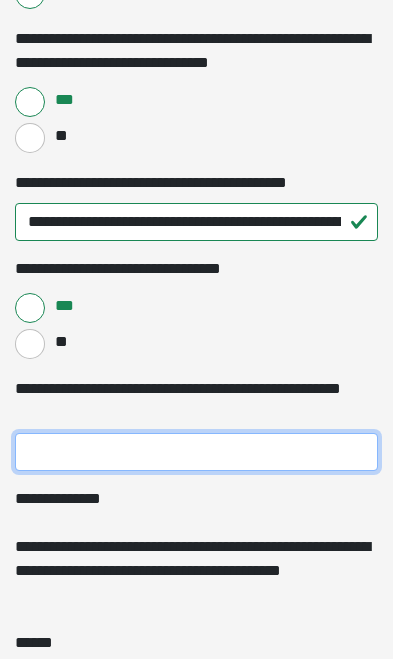 click on "**********" at bounding box center (196, 452) 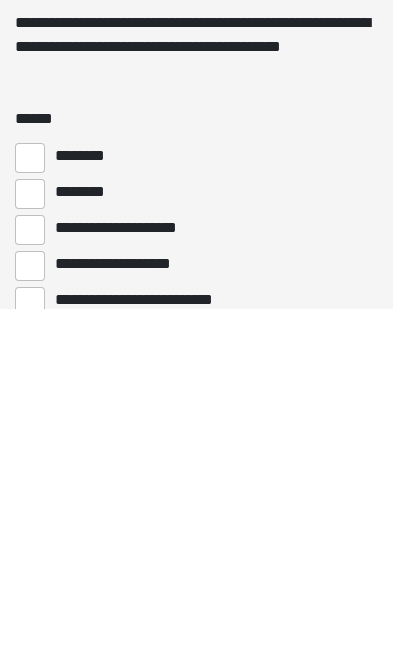 scroll, scrollTop: 5076, scrollLeft: 0, axis: vertical 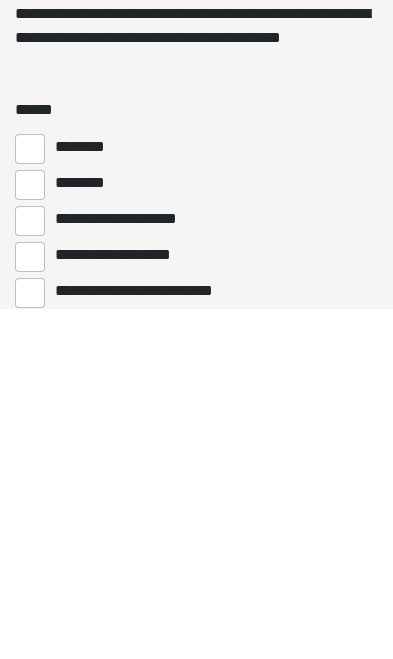type on "*********" 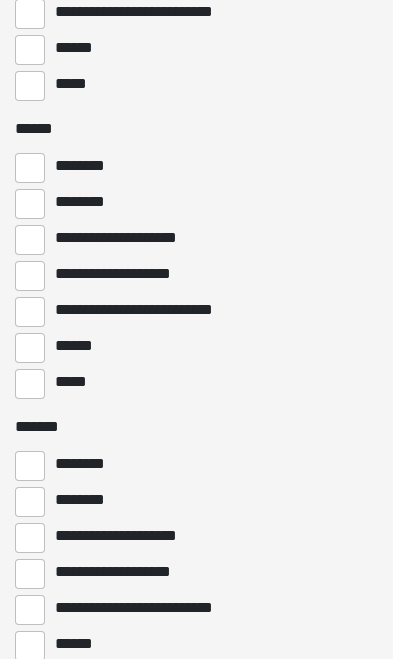 scroll, scrollTop: 5705, scrollLeft: 0, axis: vertical 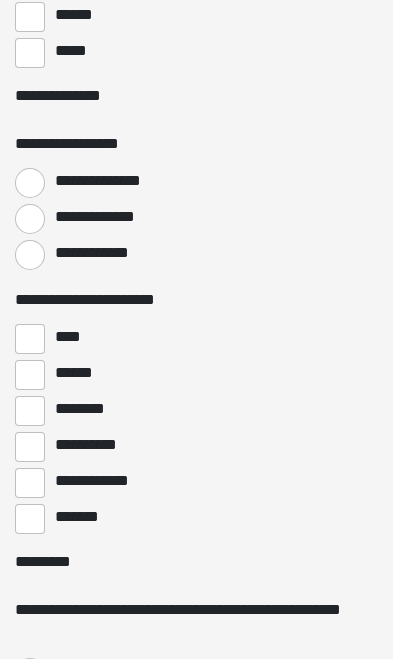 click on "**********" at bounding box center [30, 255] 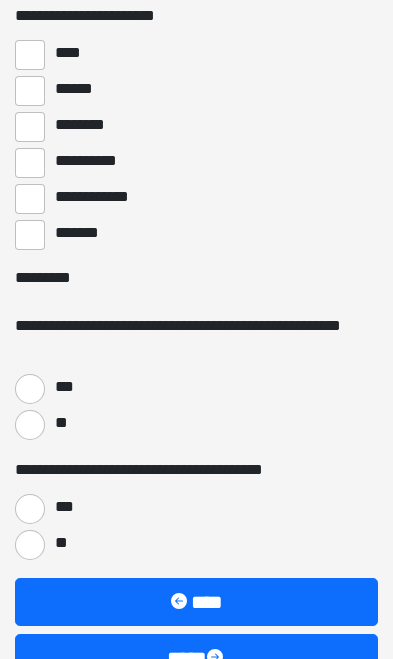 scroll, scrollTop: 7811, scrollLeft: 0, axis: vertical 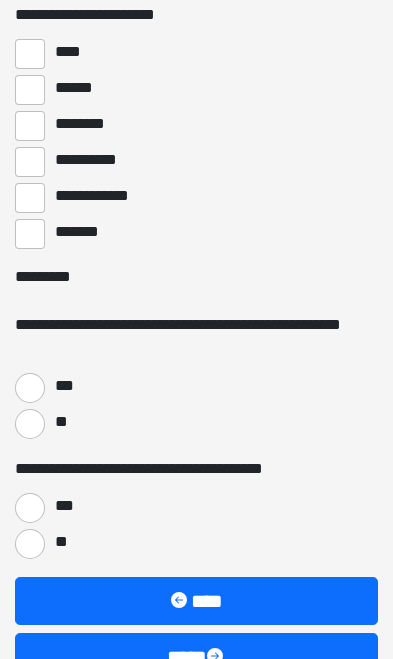click on "******" at bounding box center (30, 90) 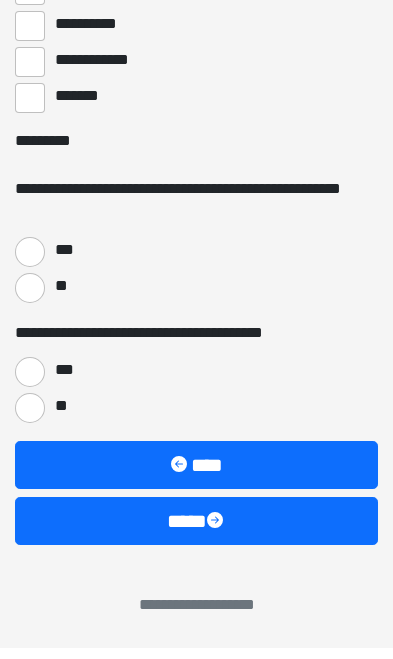 scroll, scrollTop: 7936, scrollLeft: 0, axis: vertical 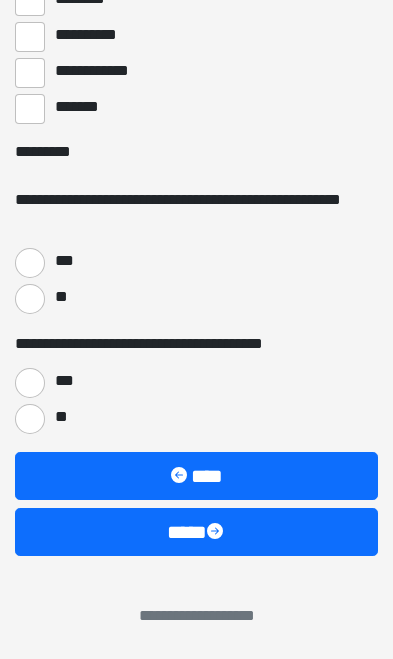 click on "***" at bounding box center (30, 263) 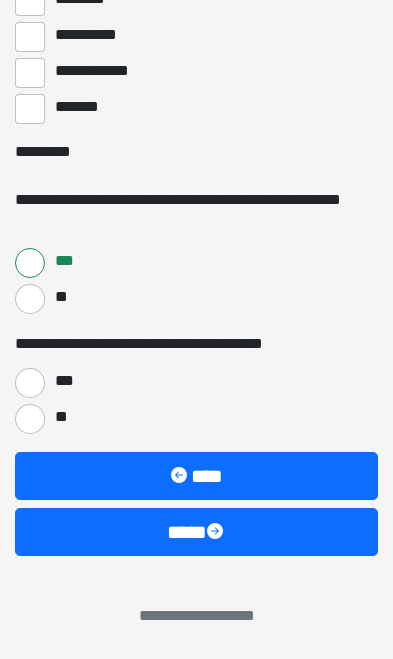 click on "***" at bounding box center (30, 383) 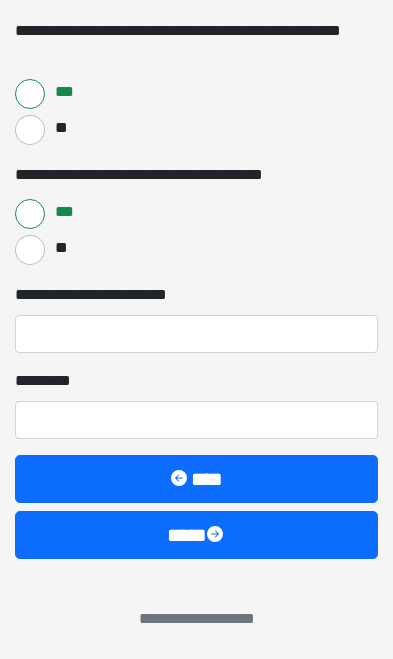 scroll, scrollTop: 8108, scrollLeft: 0, axis: vertical 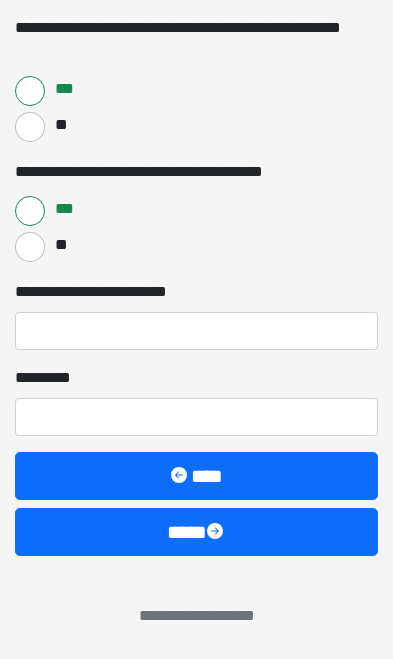 click on "****" at bounding box center (196, 532) 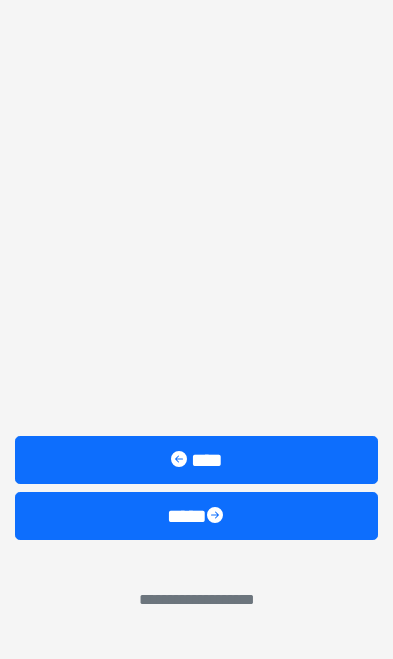 scroll, scrollTop: 2814, scrollLeft: 0, axis: vertical 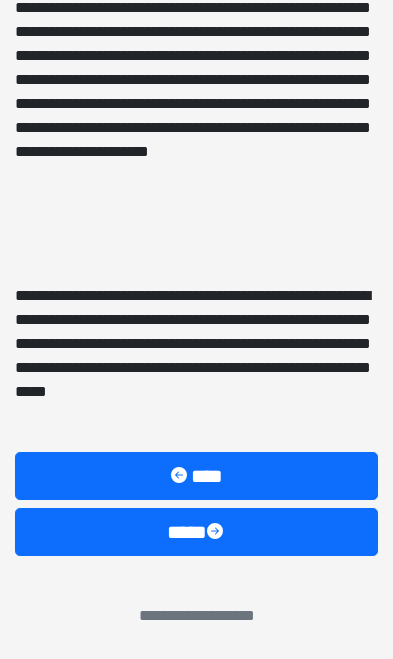 click on "****" at bounding box center [196, 532] 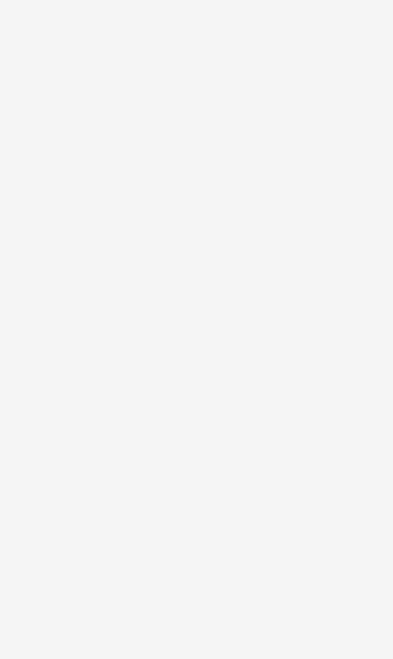 scroll, scrollTop: 148, scrollLeft: 0, axis: vertical 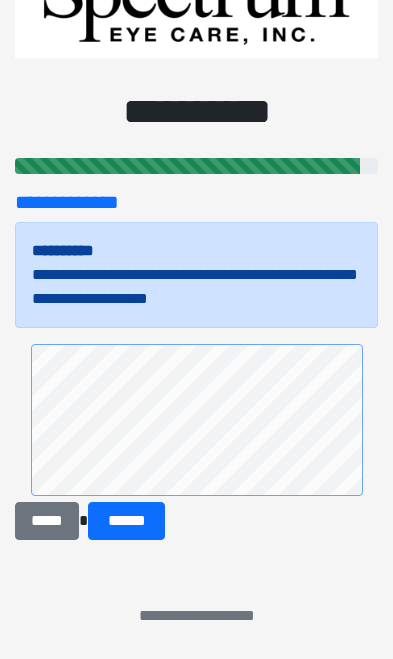 click on "******" at bounding box center [126, 521] 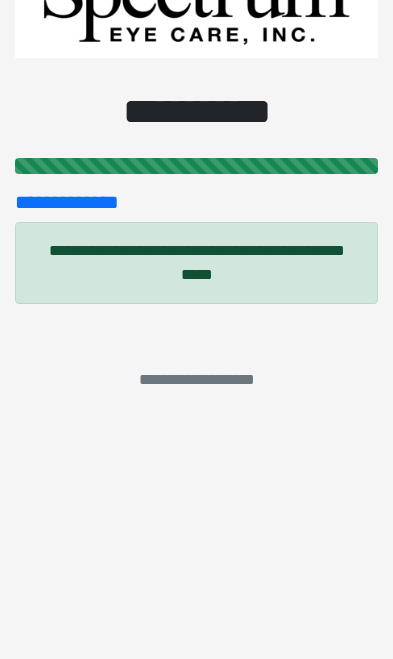 scroll, scrollTop: 0, scrollLeft: 0, axis: both 